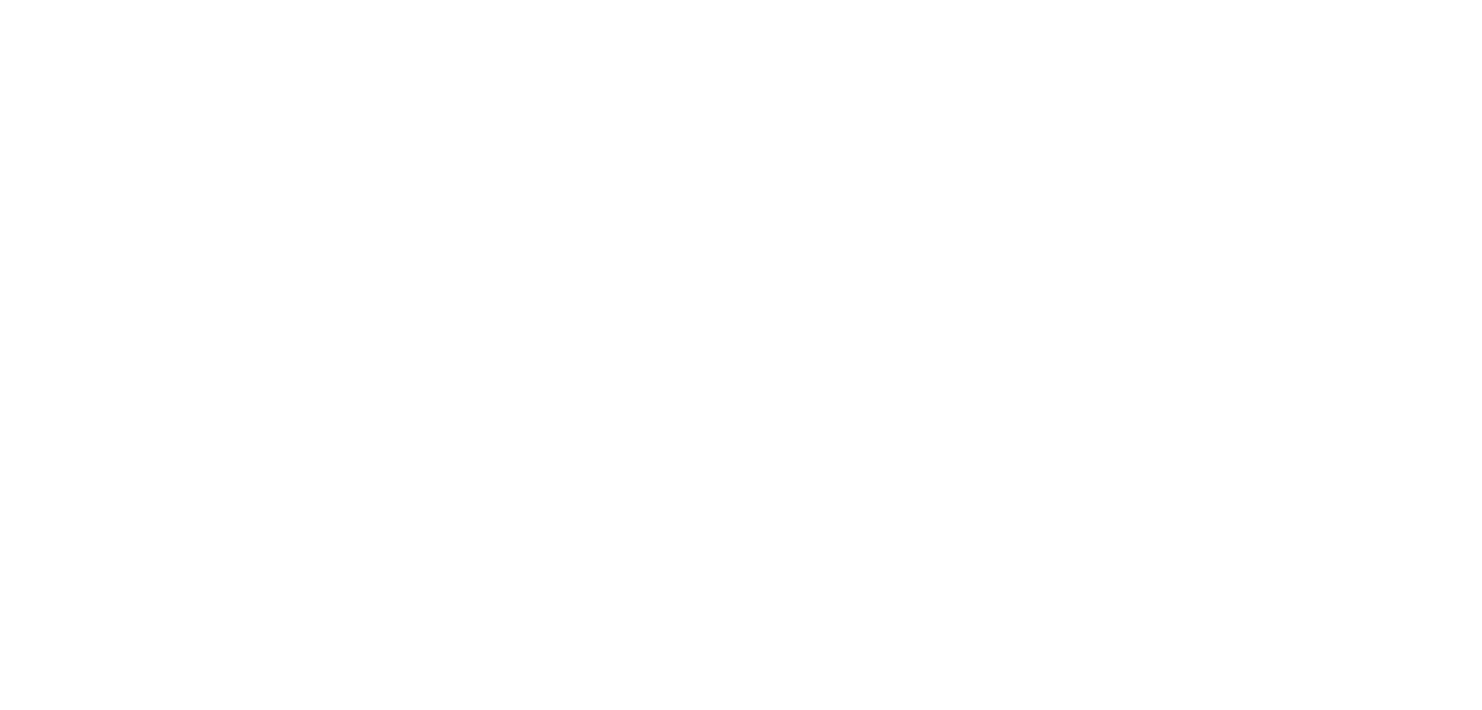 scroll, scrollTop: 0, scrollLeft: 0, axis: both 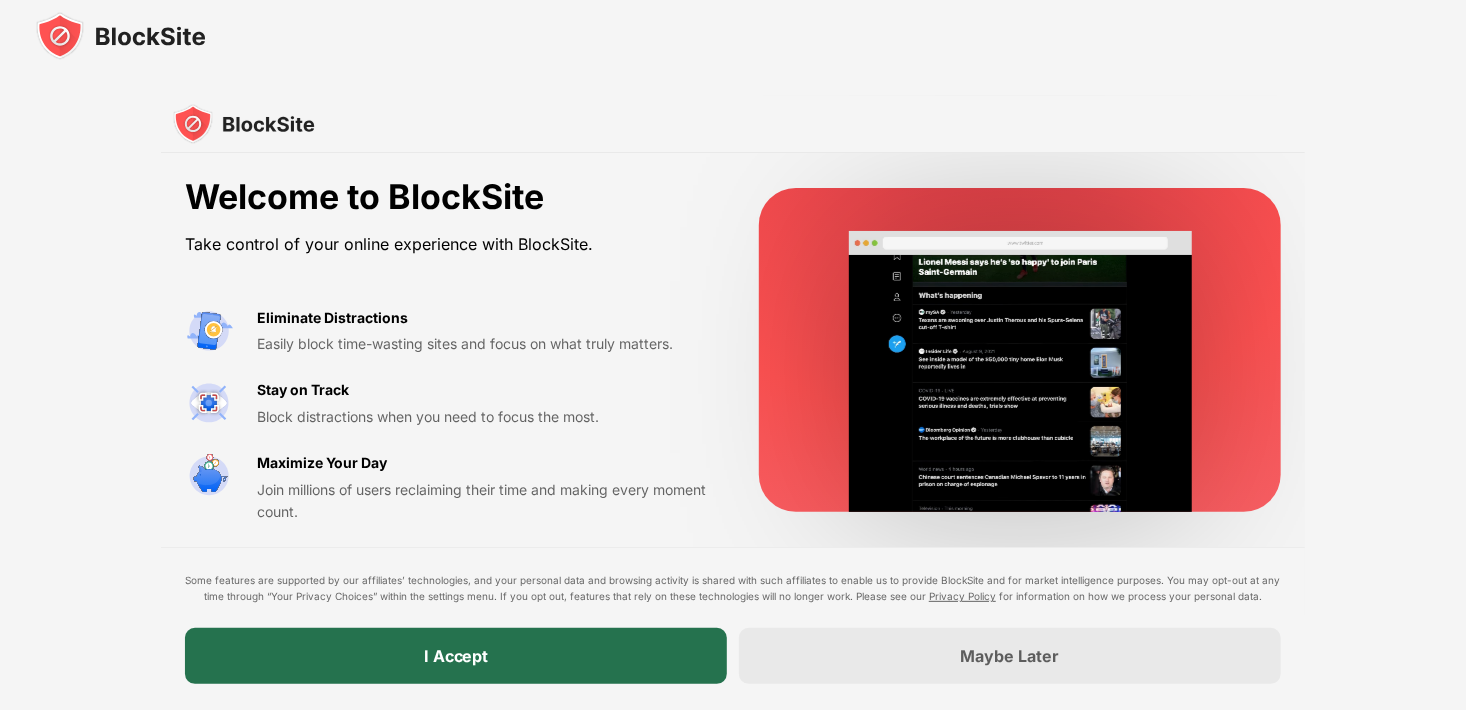 click on "I Accept" at bounding box center (456, 656) 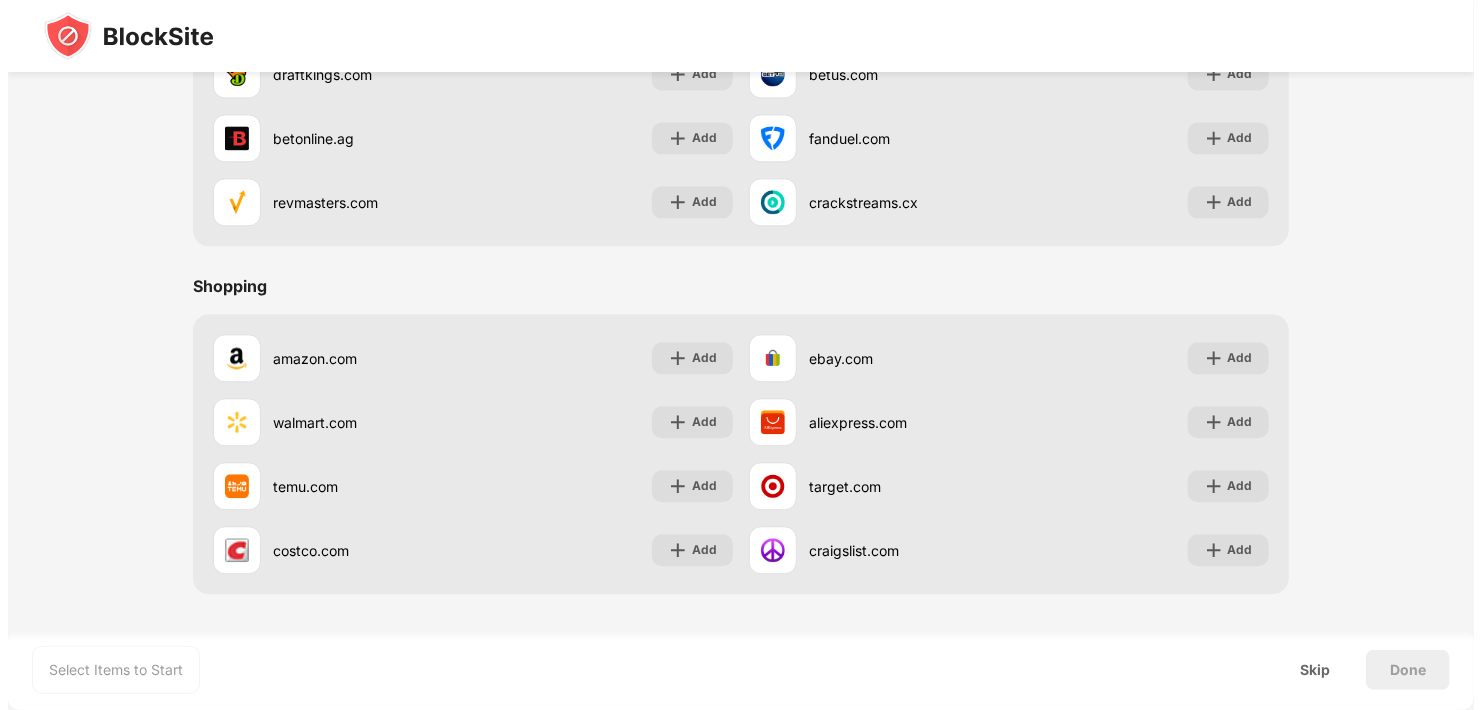 scroll, scrollTop: 2145, scrollLeft: 0, axis: vertical 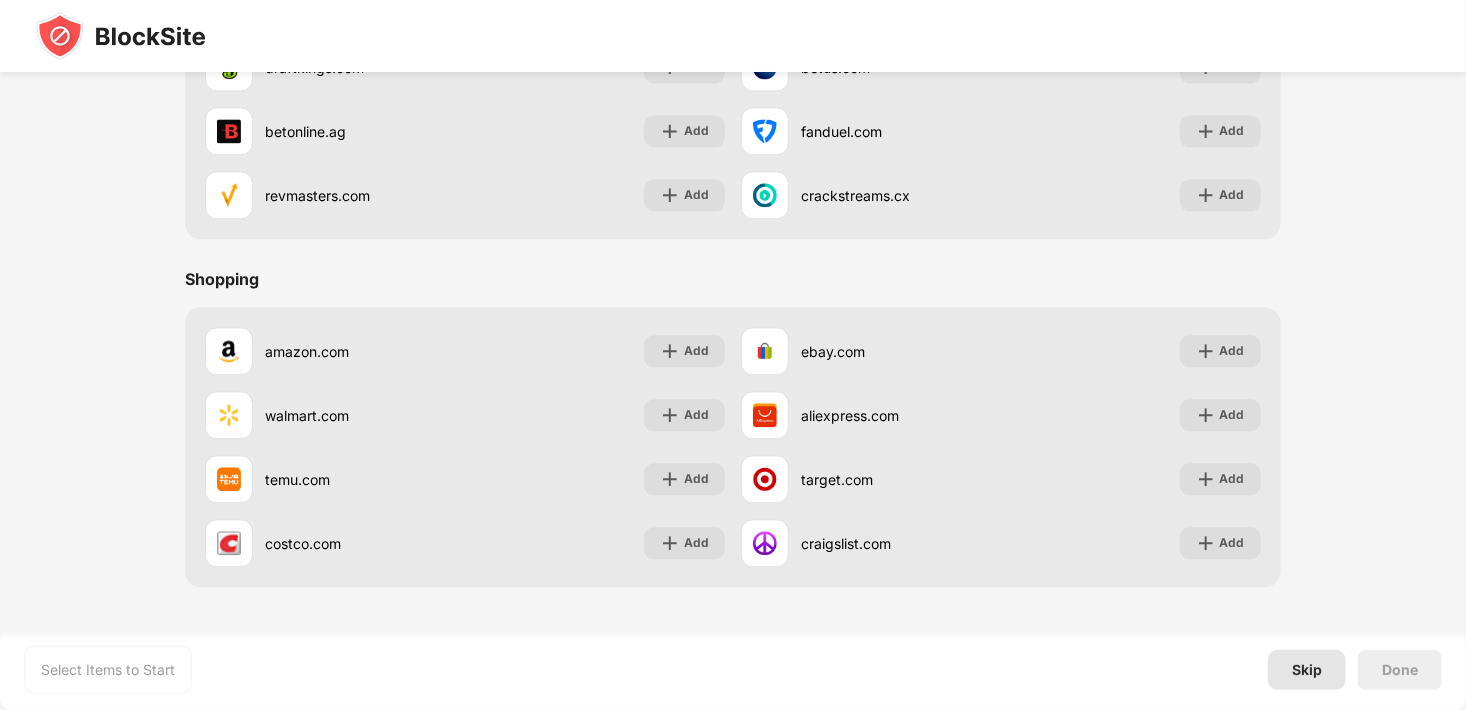 click on "Skip" at bounding box center (1307, 670) 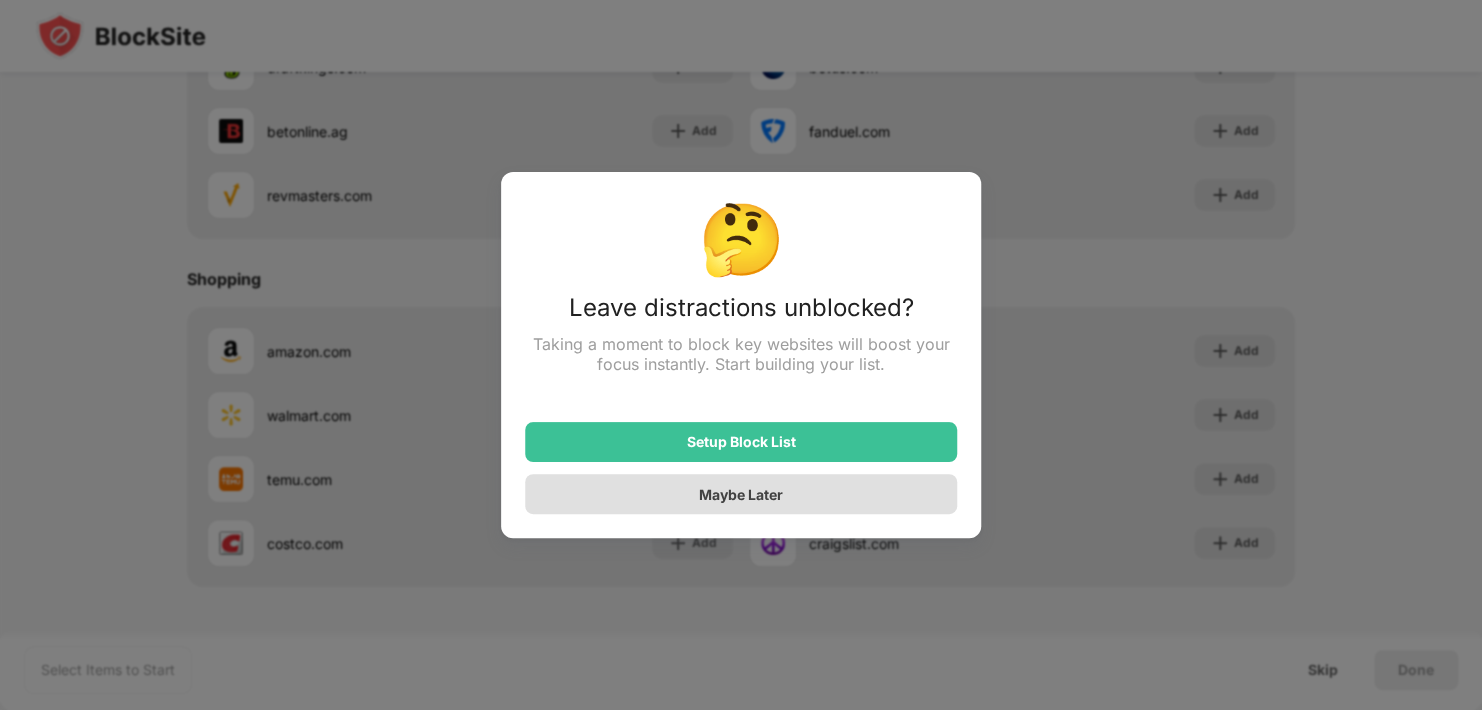 click on "Maybe Later" at bounding box center (741, 494) 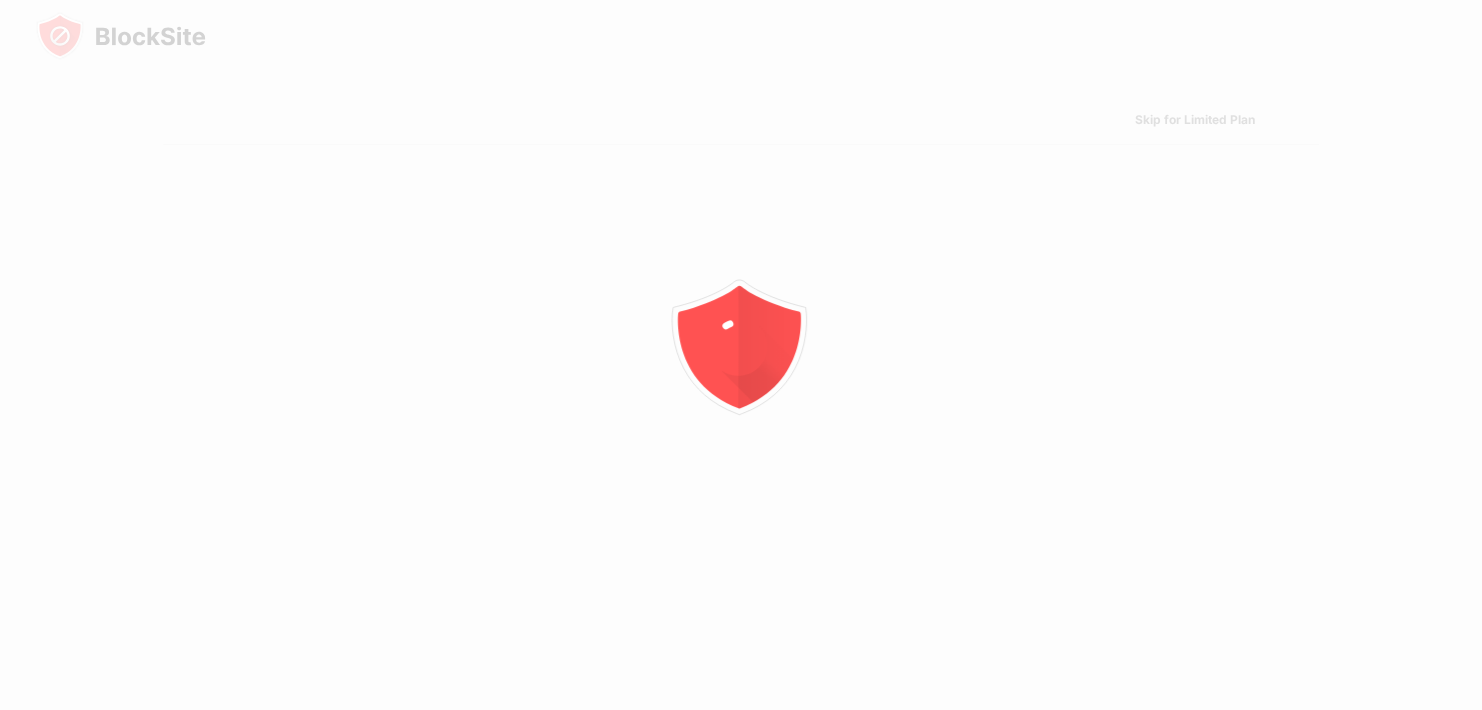 scroll, scrollTop: 0, scrollLeft: 0, axis: both 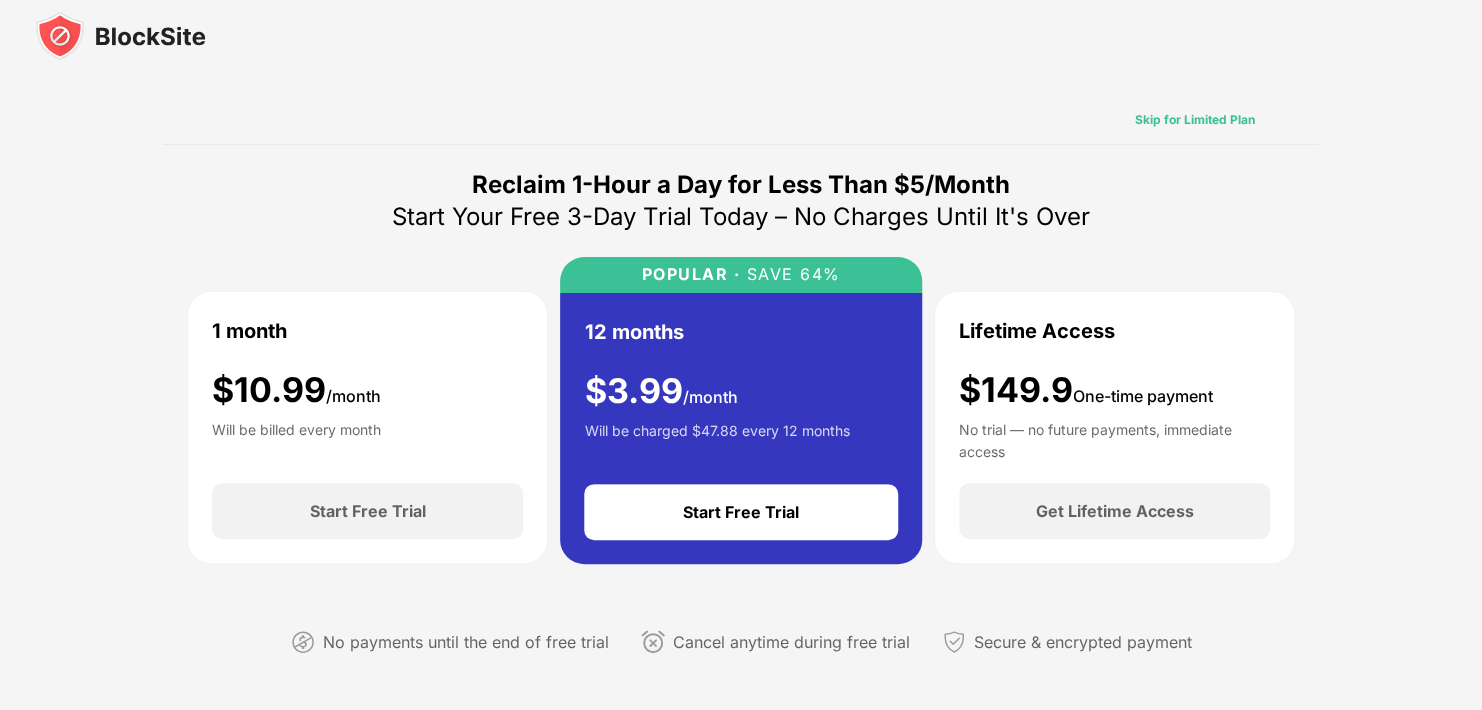 click on "Skip for Limited Plan" at bounding box center (1195, 120) 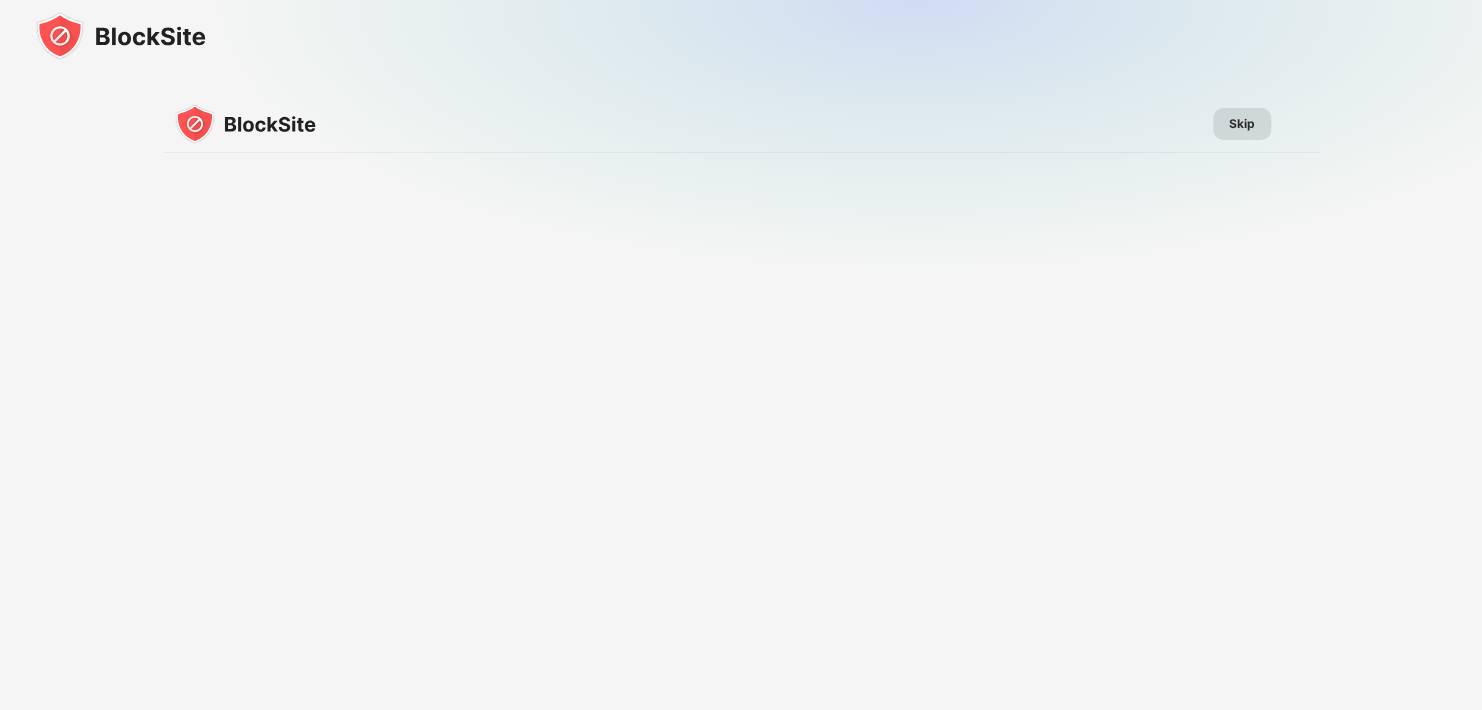 click on "Skip" at bounding box center [1242, 124] 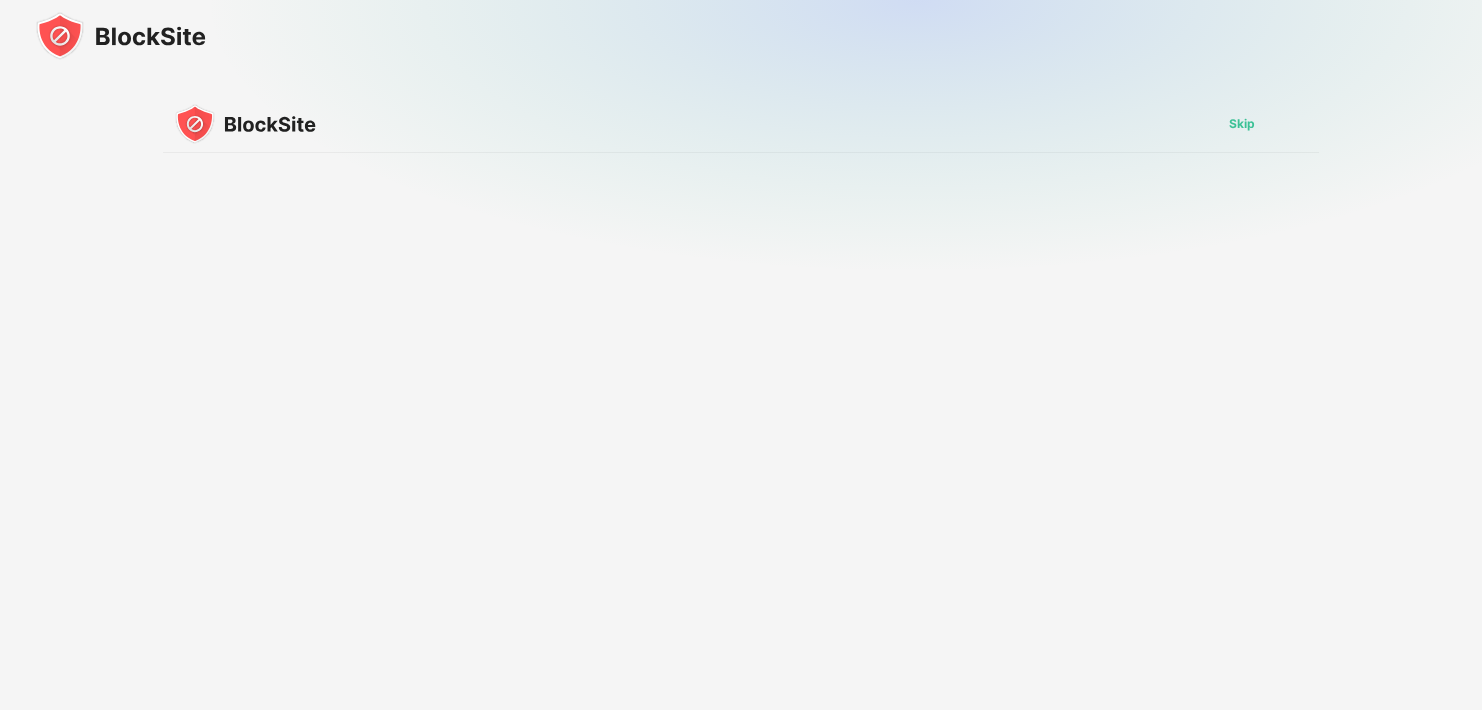 click on "Skip" at bounding box center [1242, 124] 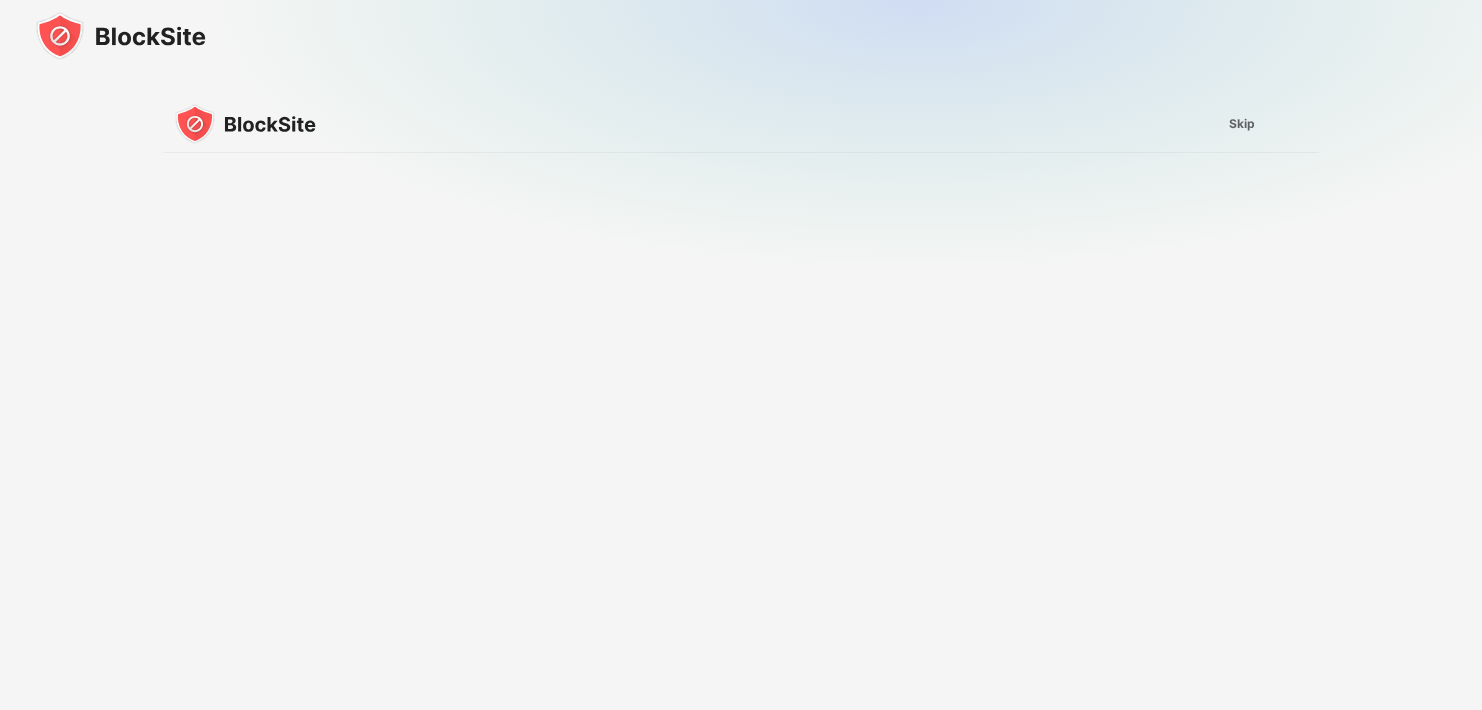 click at bounding box center [916, 261] 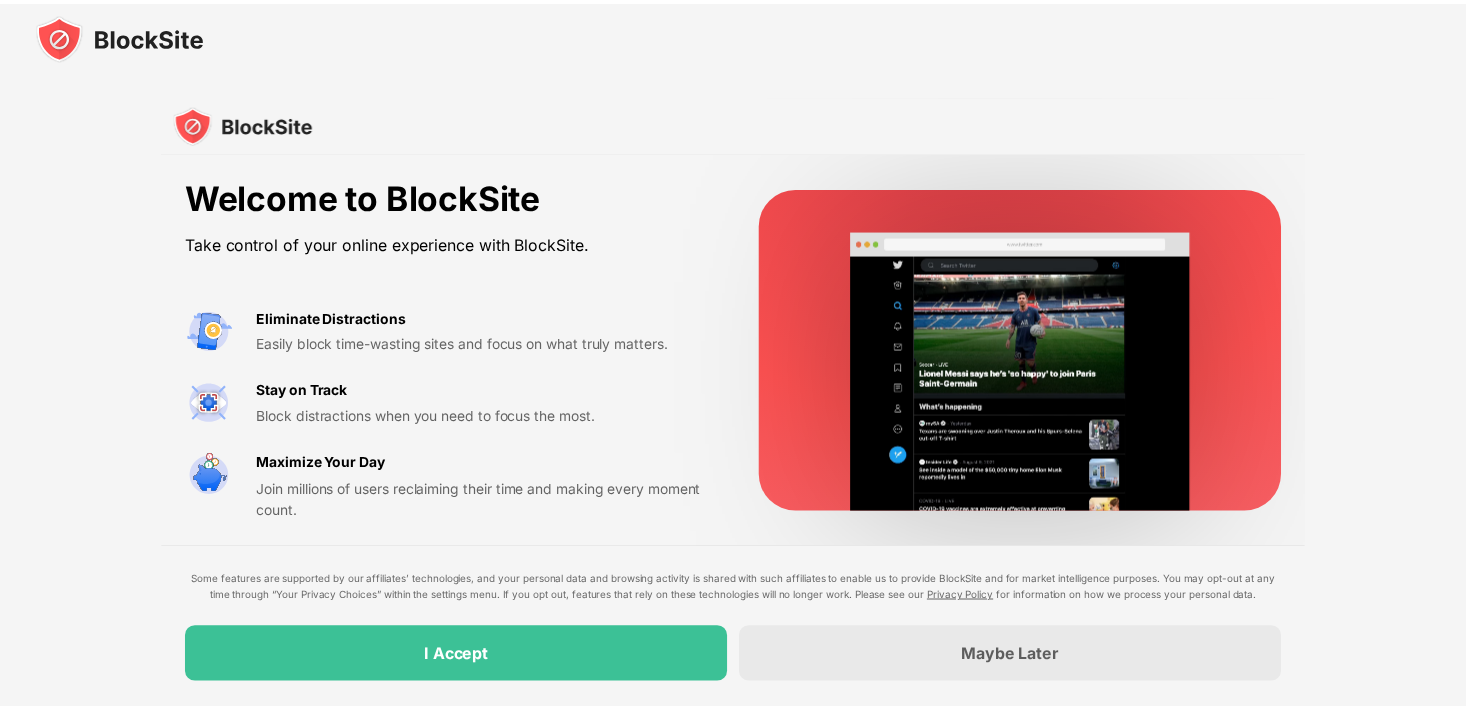 scroll, scrollTop: 0, scrollLeft: 0, axis: both 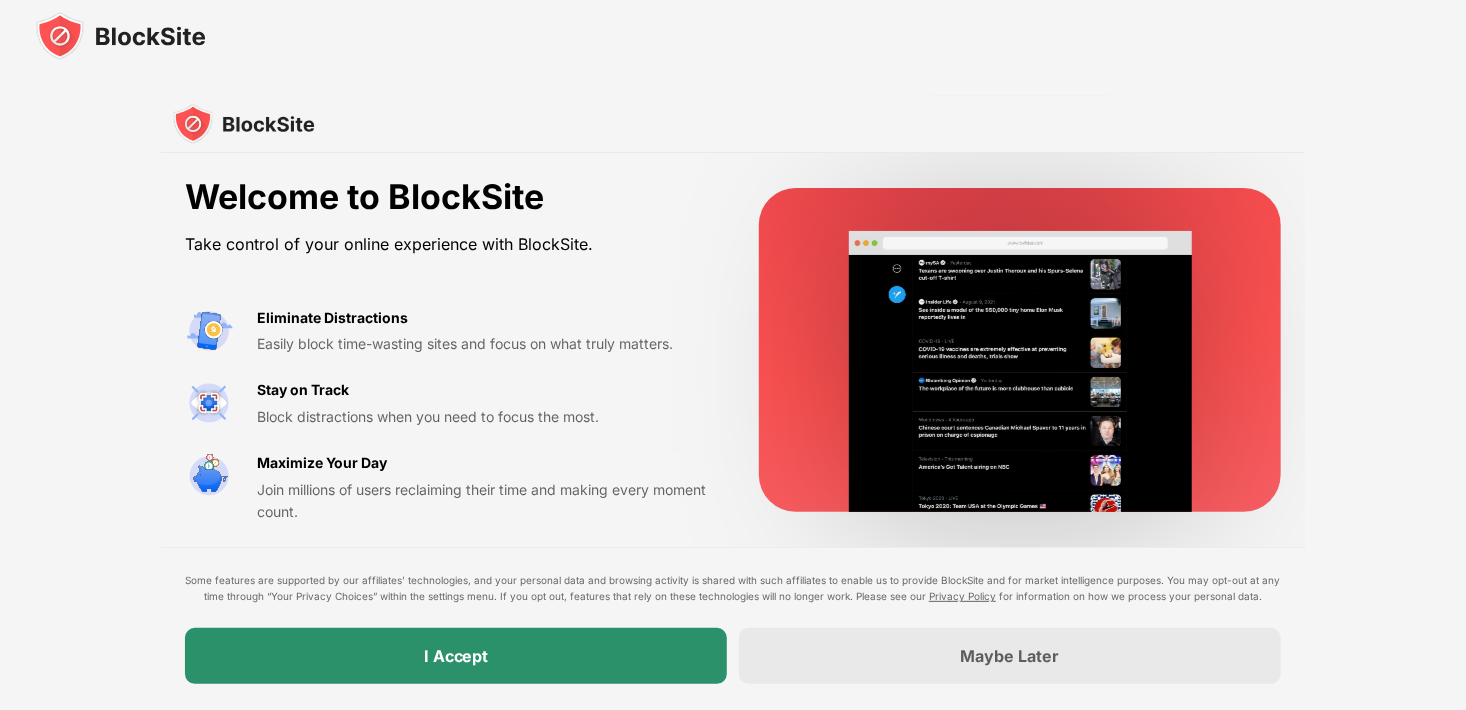 click on "I Accept" at bounding box center (456, 656) 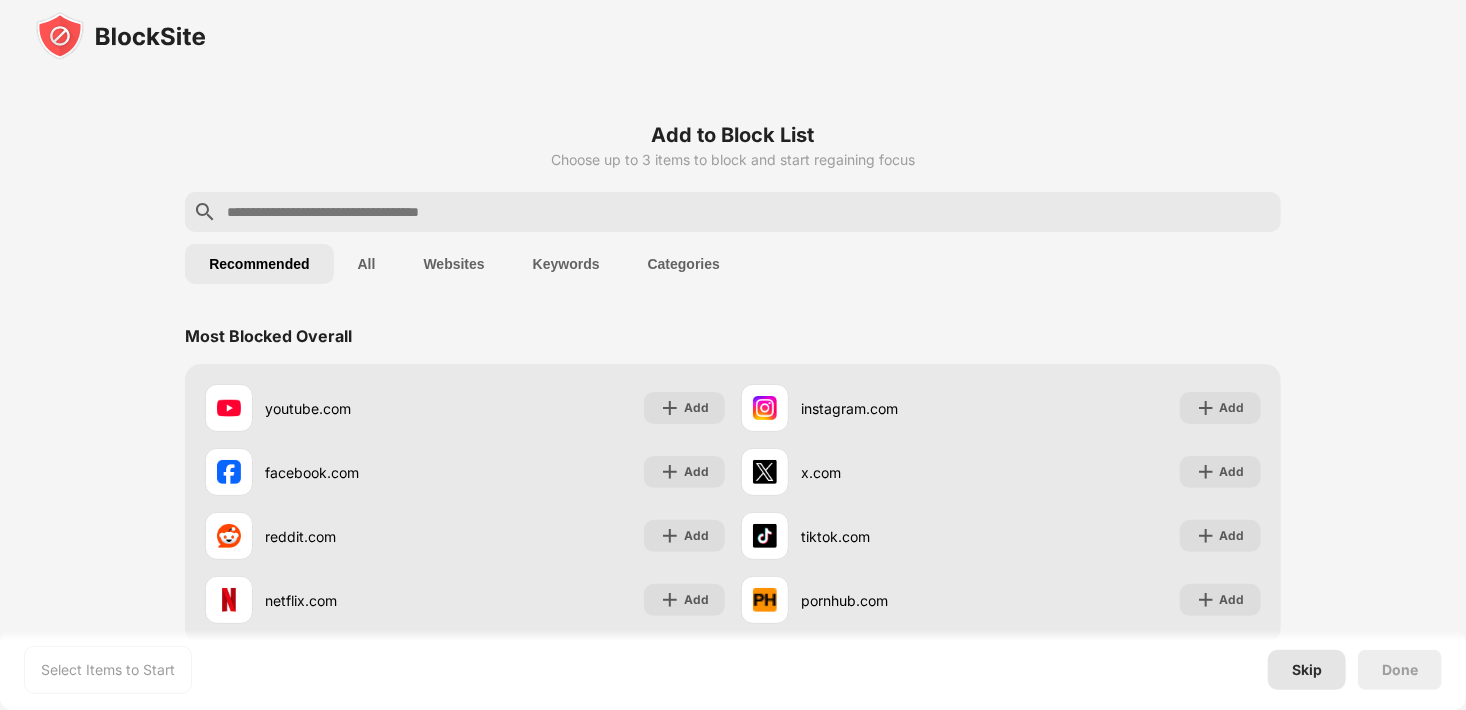 click on "Skip" at bounding box center [1307, 670] 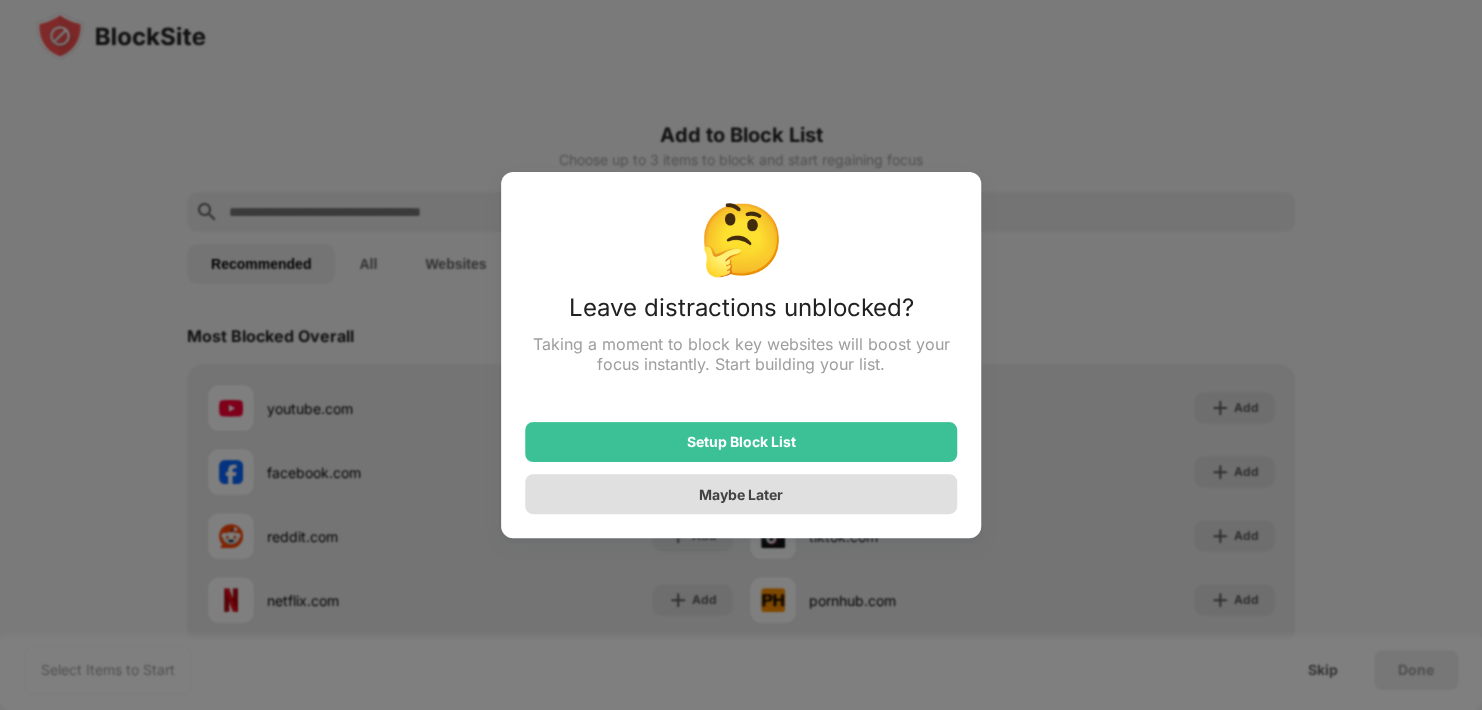 click on "Maybe Later" at bounding box center (741, 494) 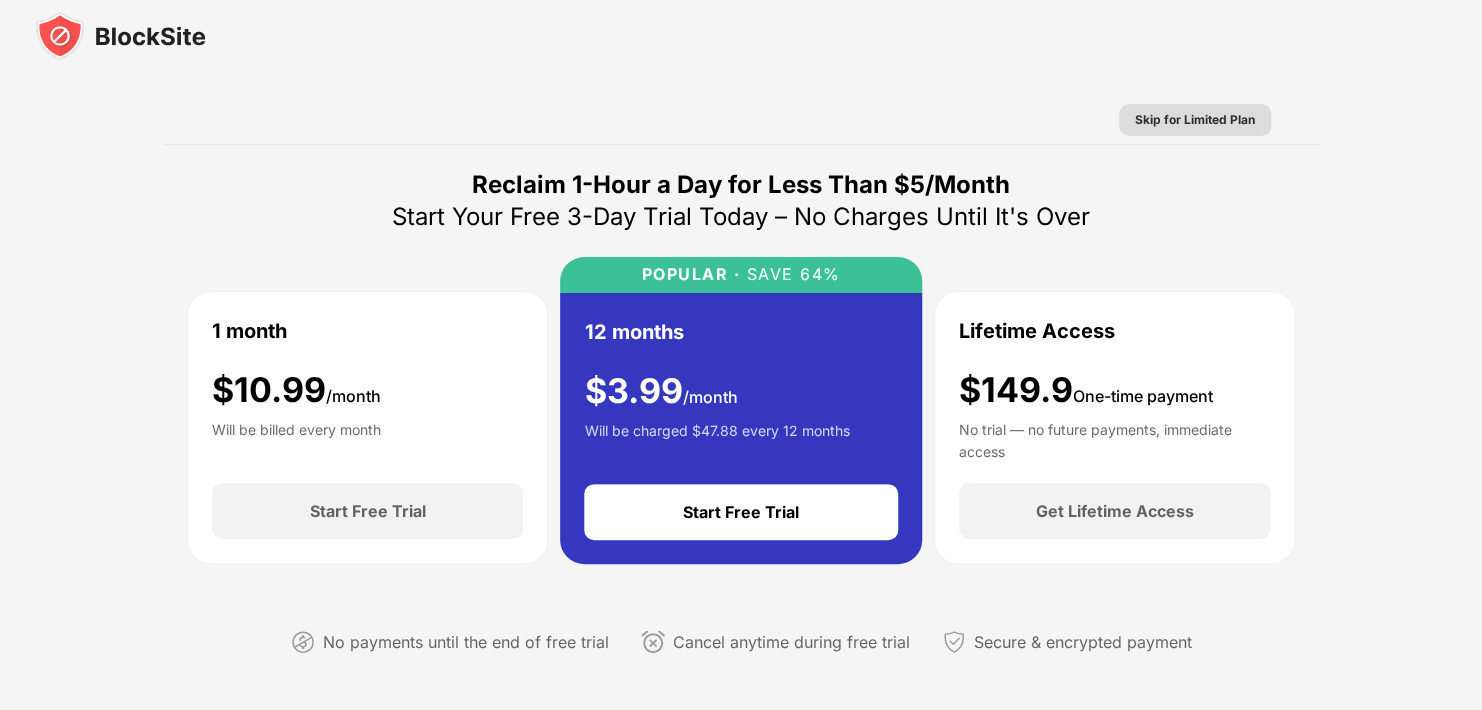 click on "Skip for Limited Plan" at bounding box center (1195, 120) 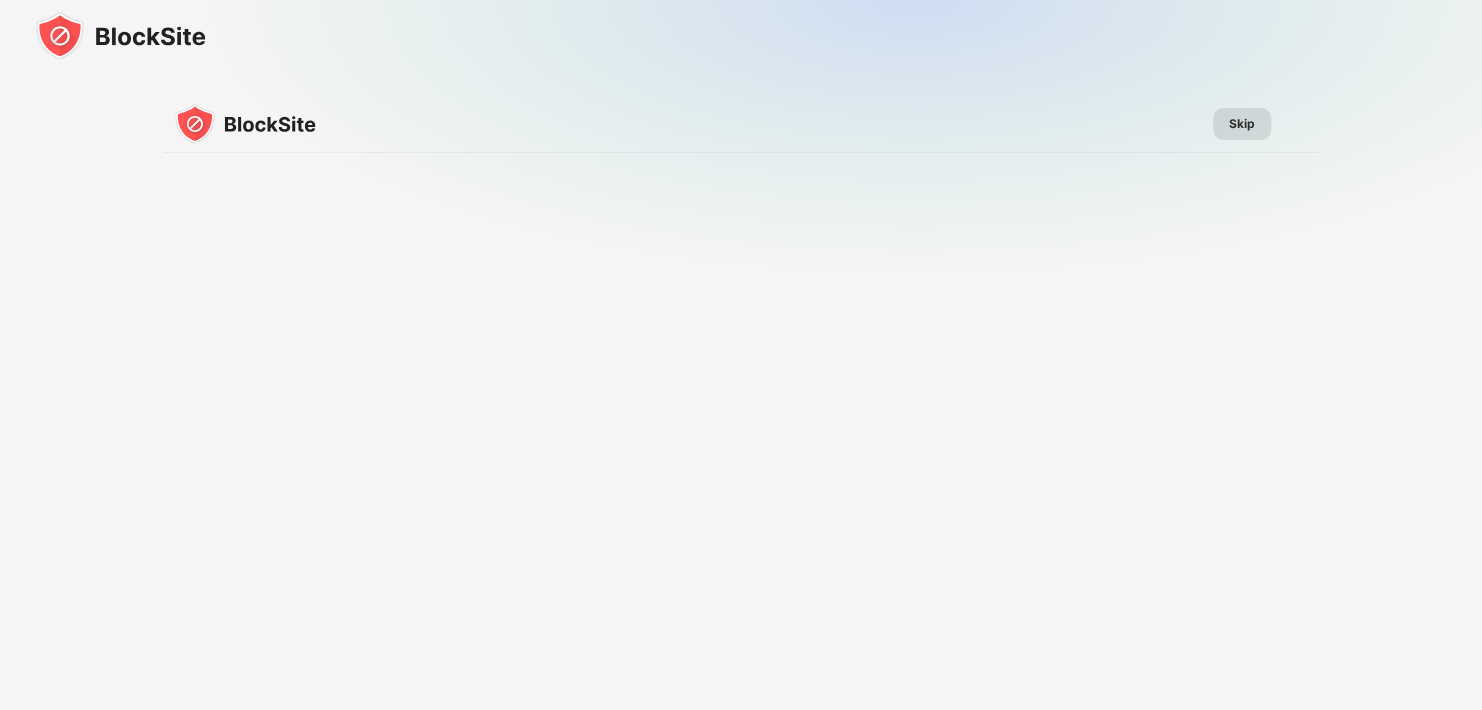 click on "Skip" at bounding box center (1242, 124) 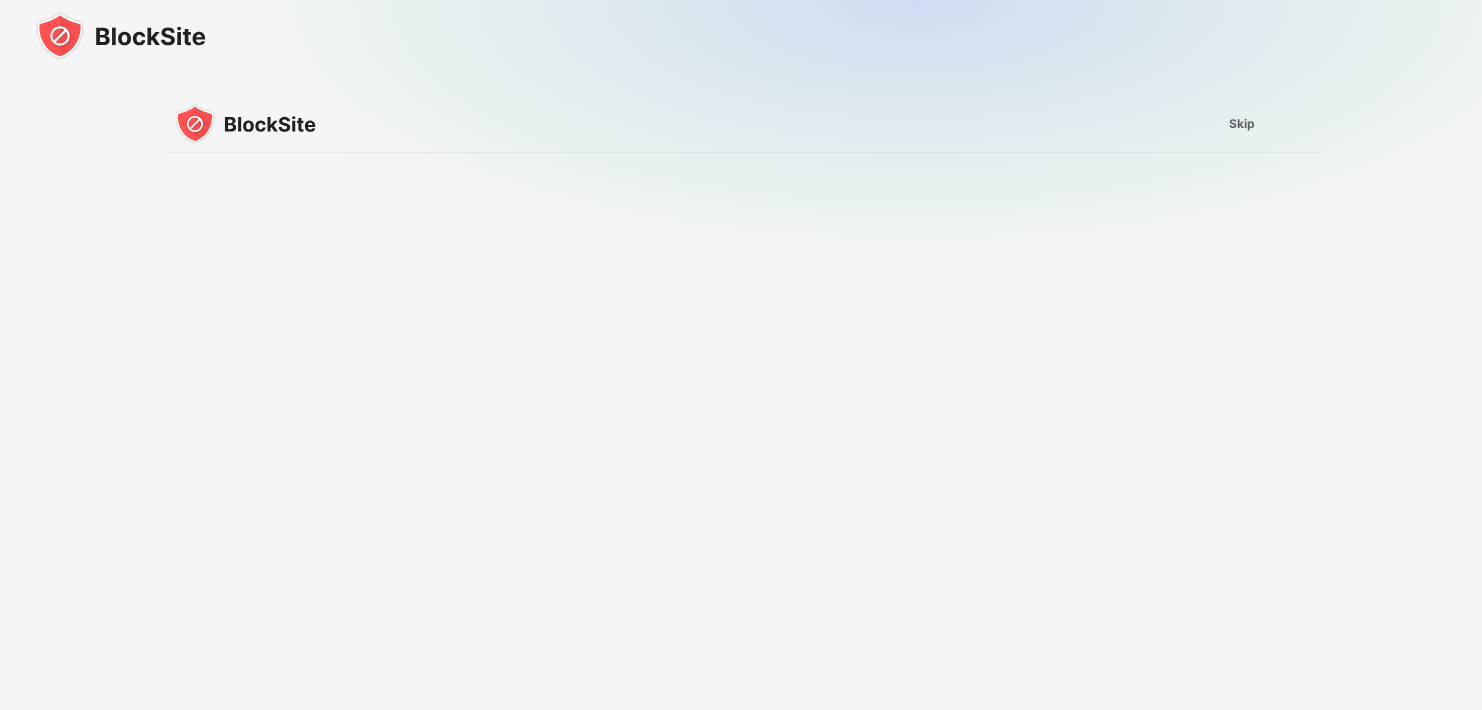 click on "Skip" at bounding box center (1242, 124) 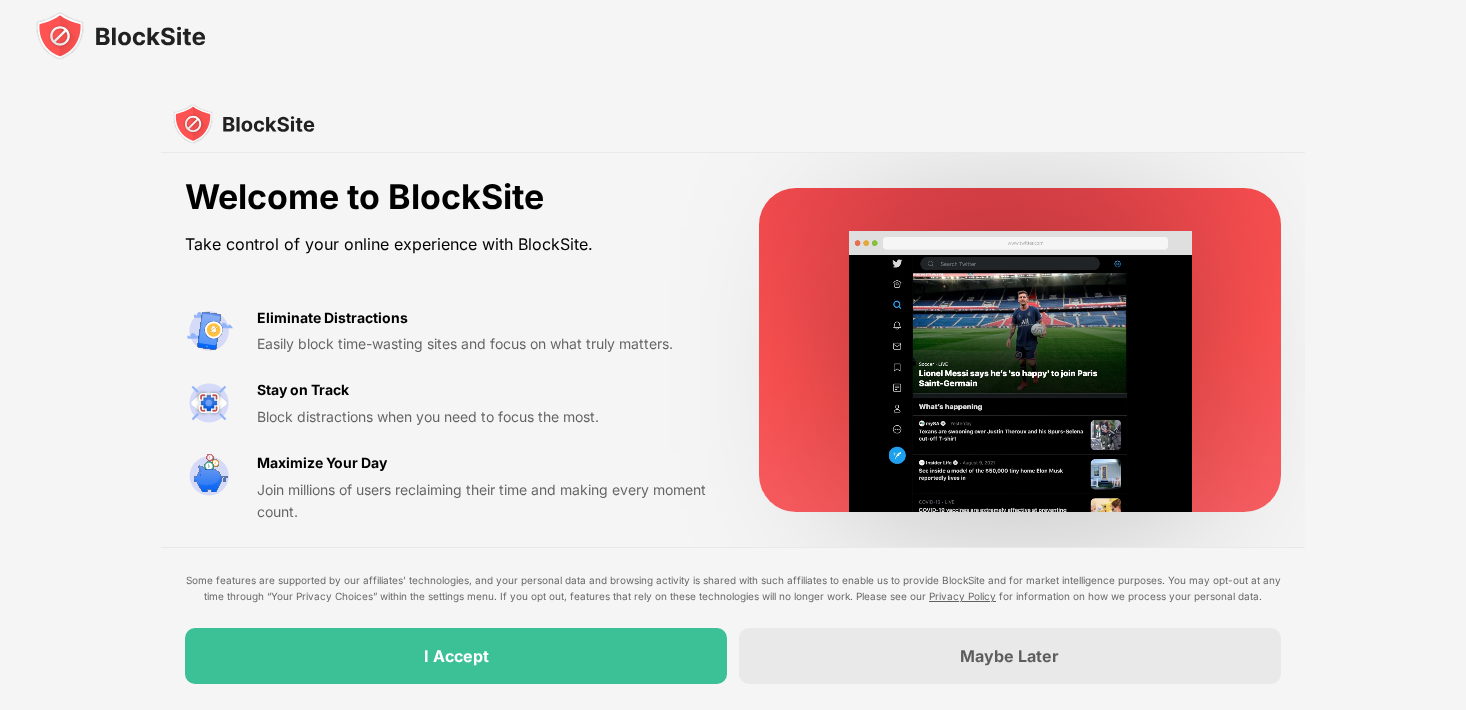 scroll, scrollTop: 0, scrollLeft: 0, axis: both 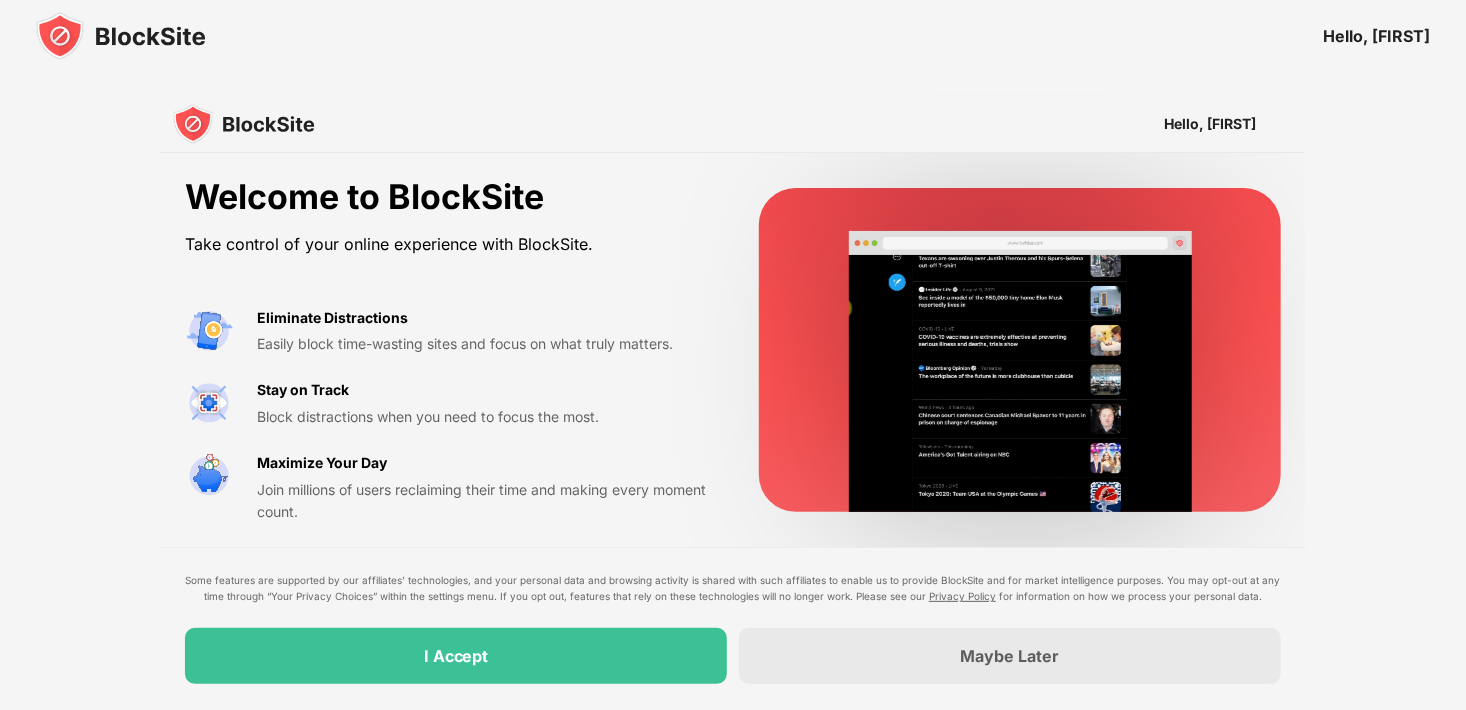 click on "I Accept" at bounding box center [456, 656] 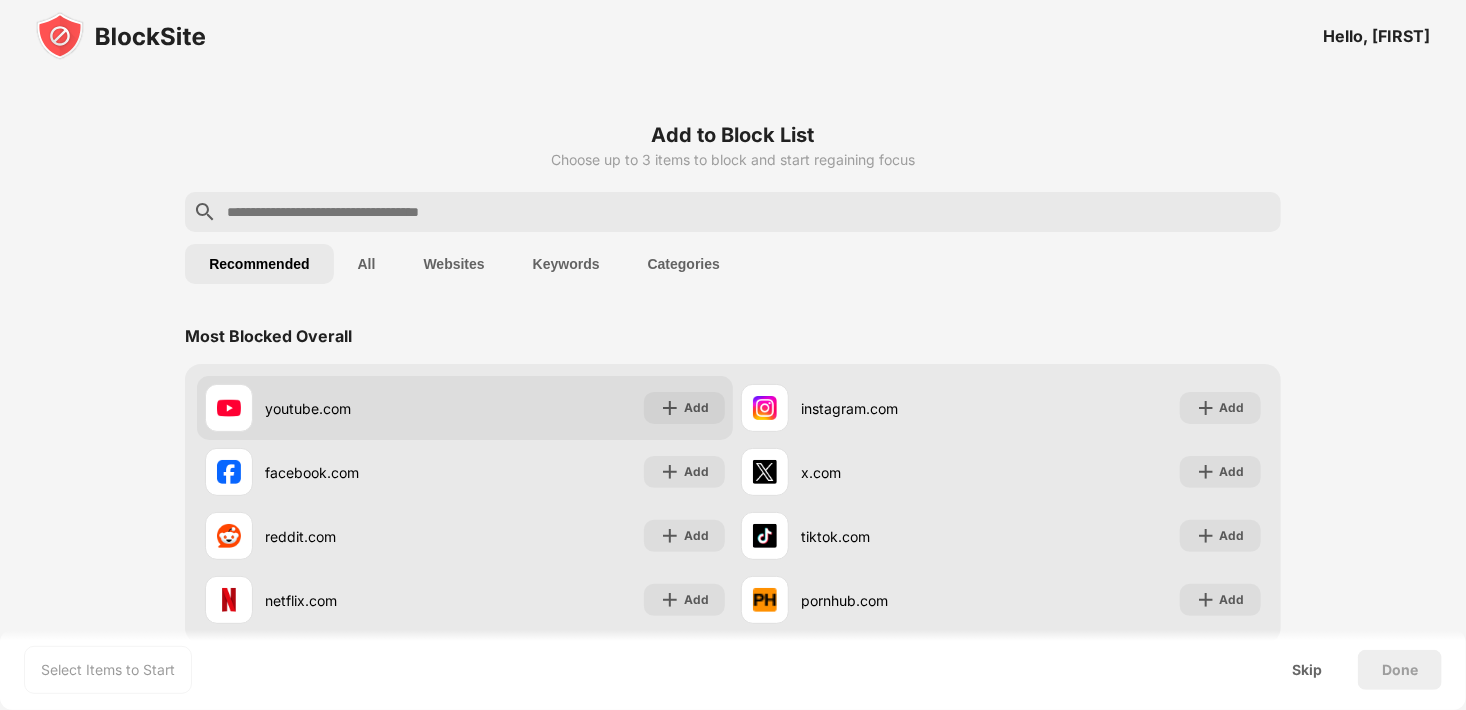 click on "youtube.com Add" at bounding box center [465, 408] 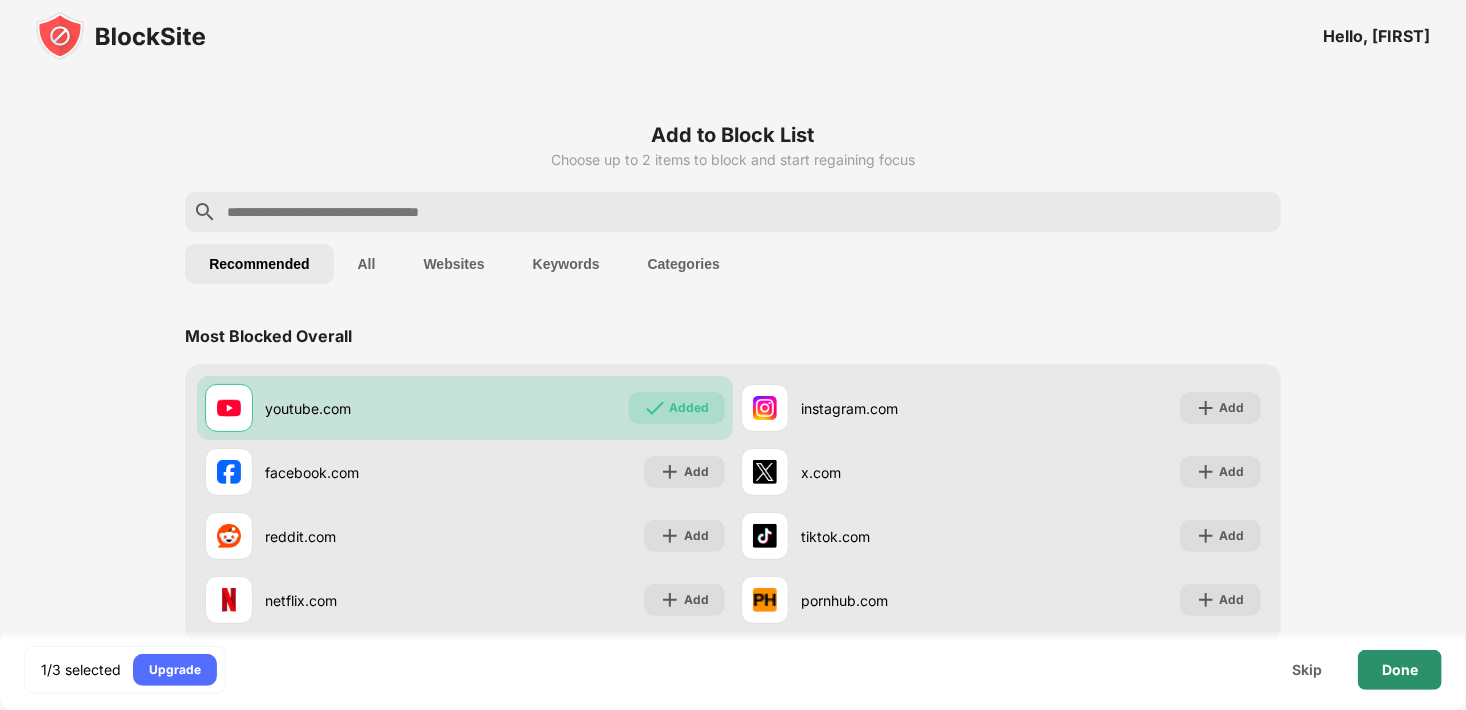 click on "Done" at bounding box center [1400, 670] 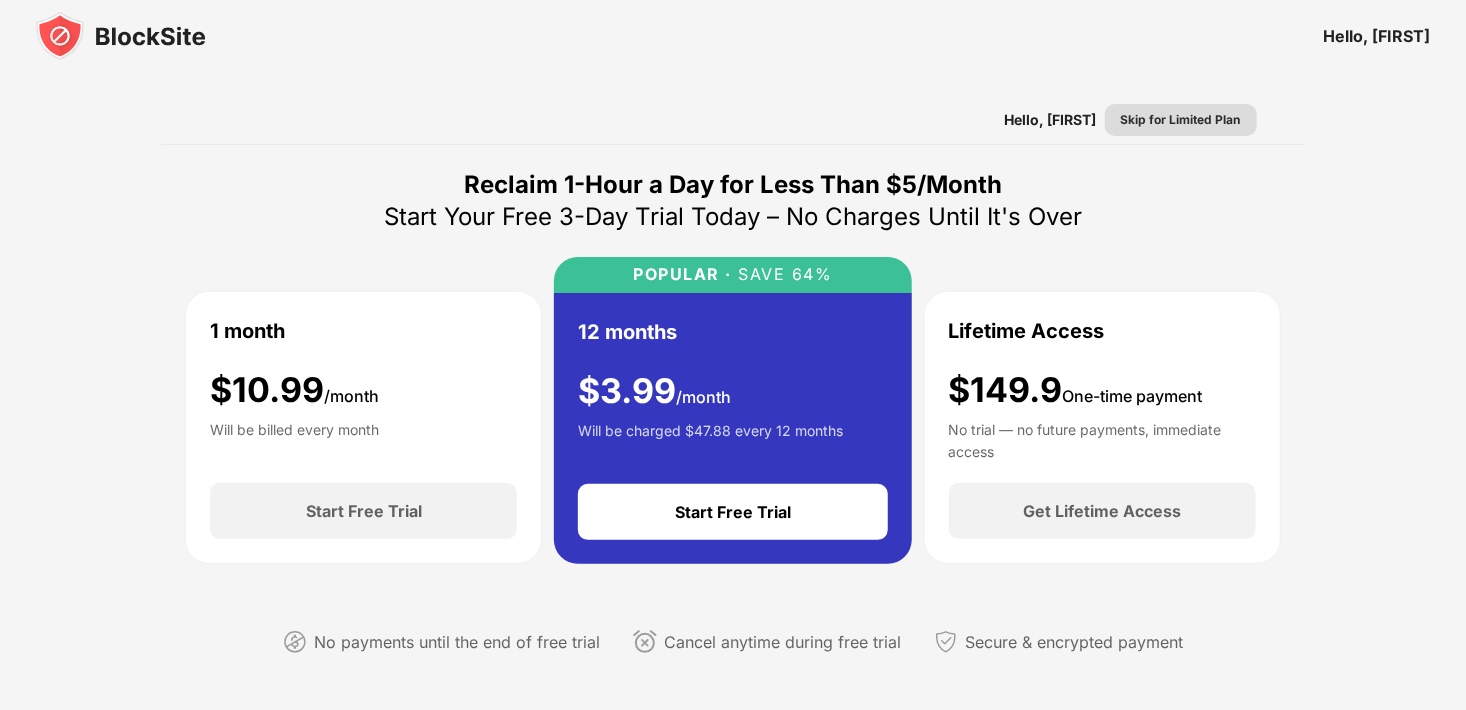 click on "Skip for Limited Plan" at bounding box center (1181, 120) 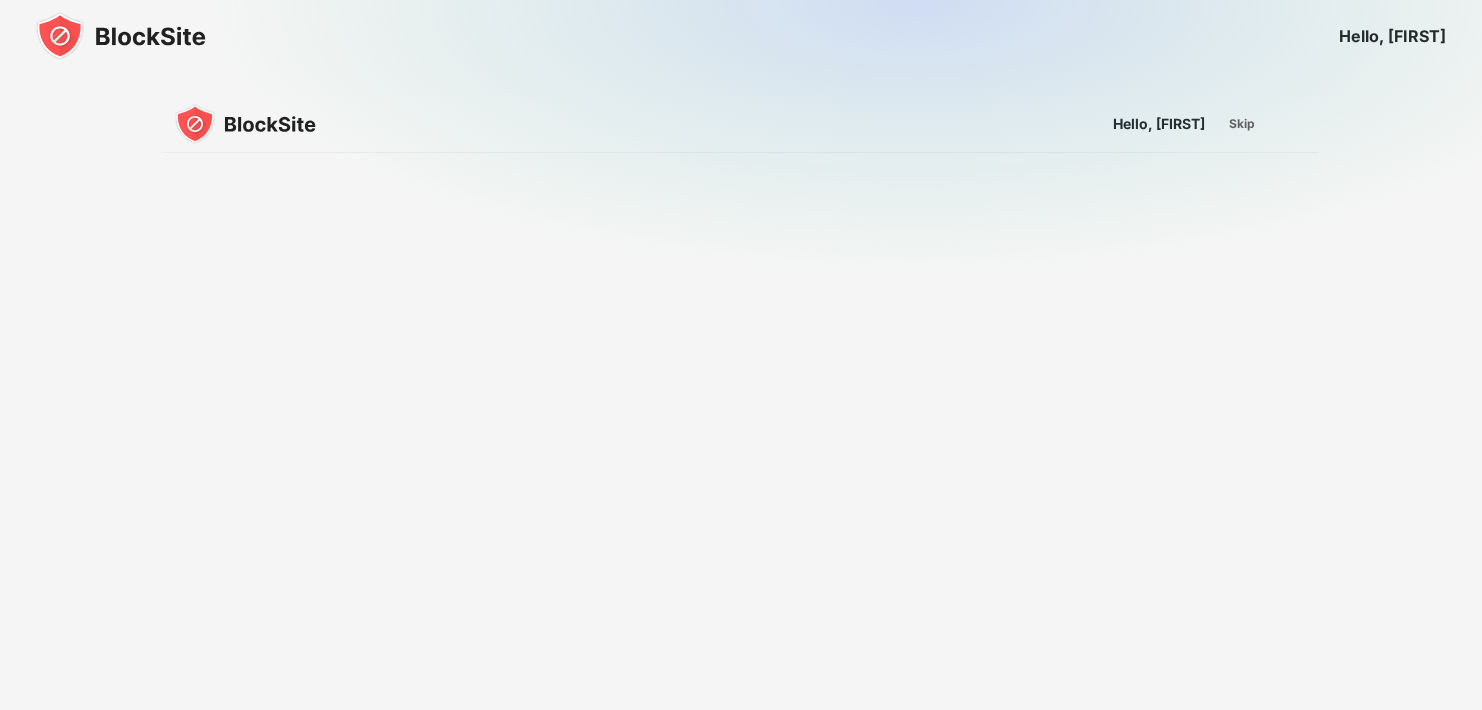 click at bounding box center (916, 261) 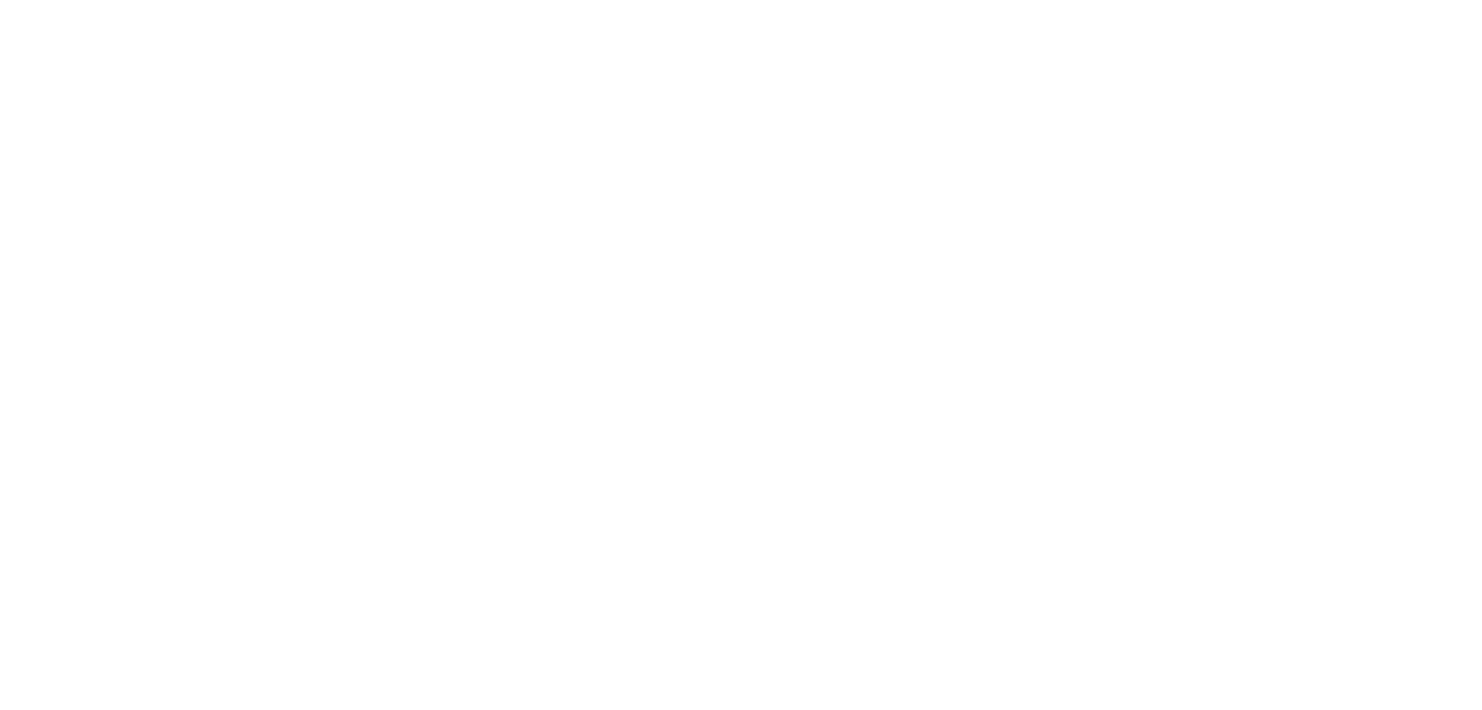 scroll, scrollTop: 0, scrollLeft: 0, axis: both 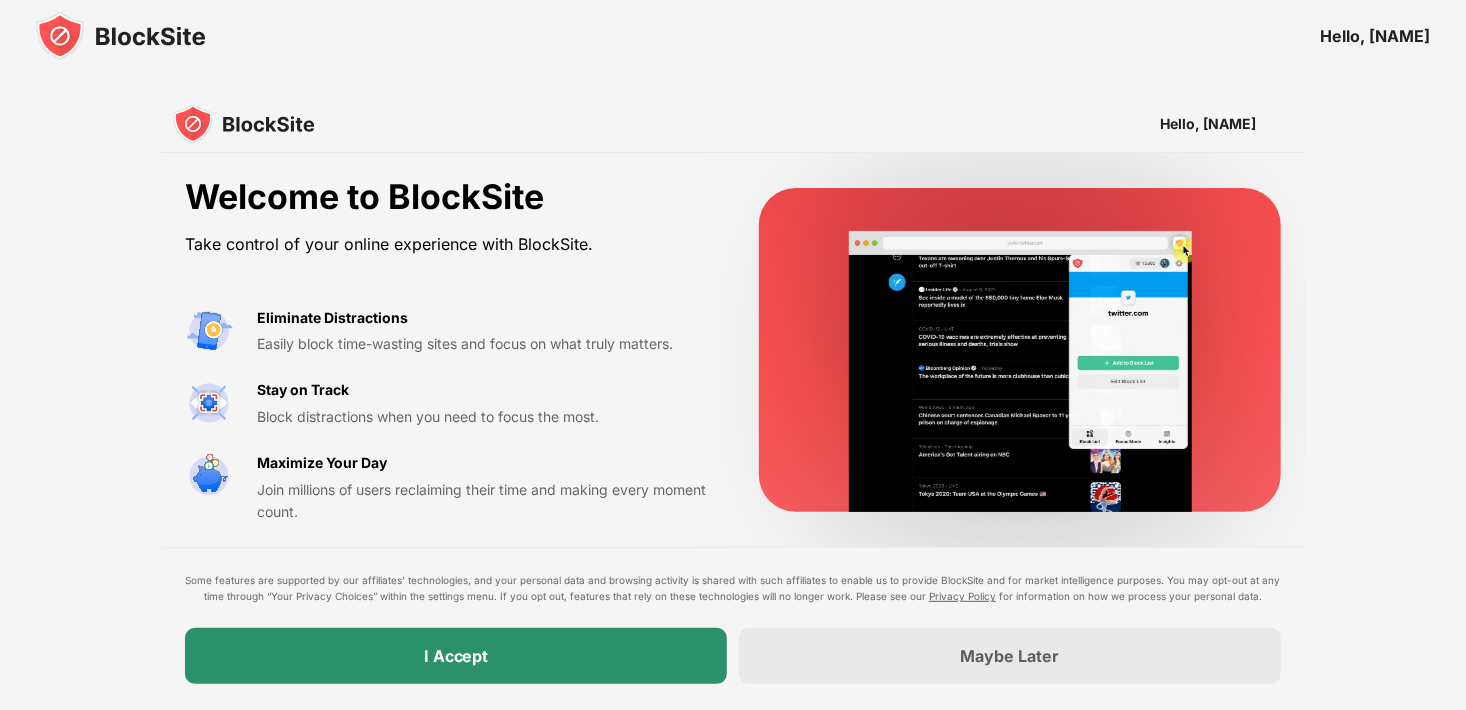 click on "I Accept" at bounding box center [456, 656] 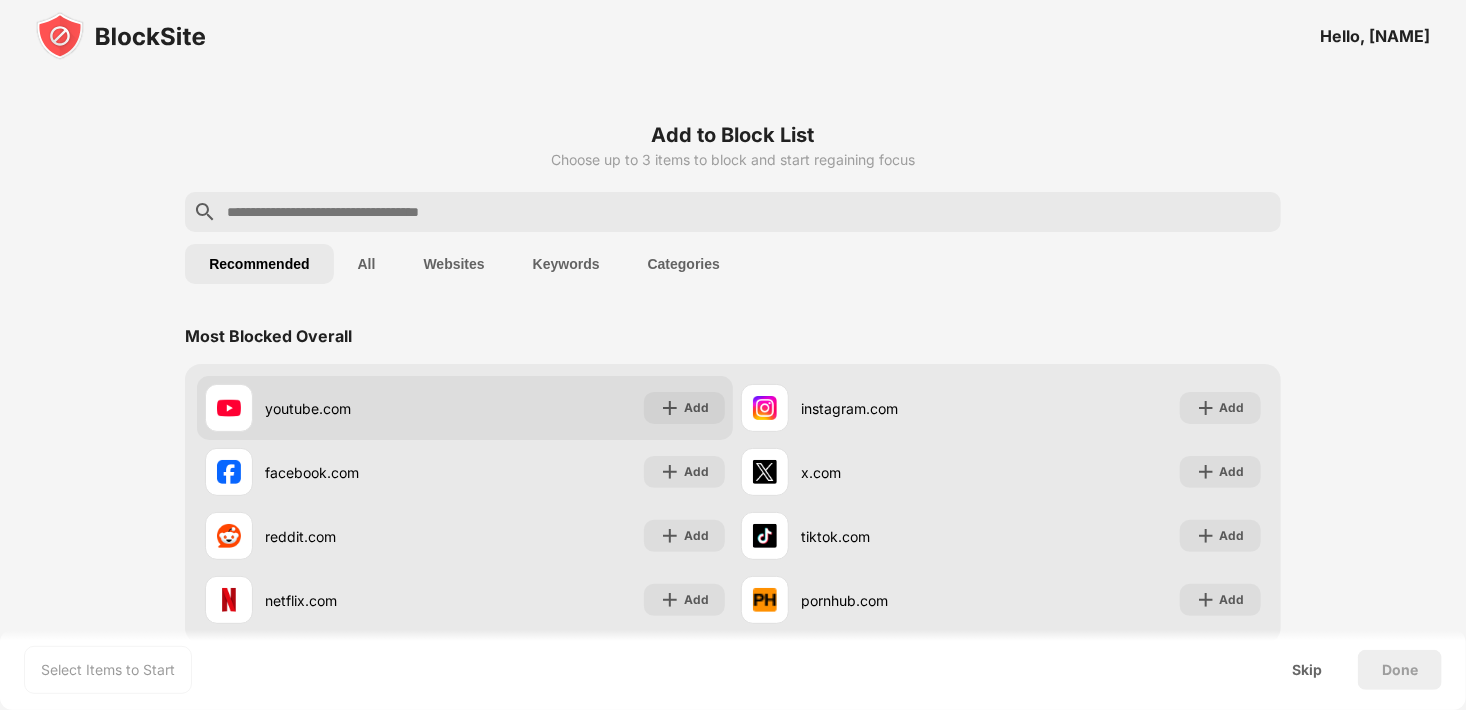 click on "youtube.com Add" at bounding box center [465, 408] 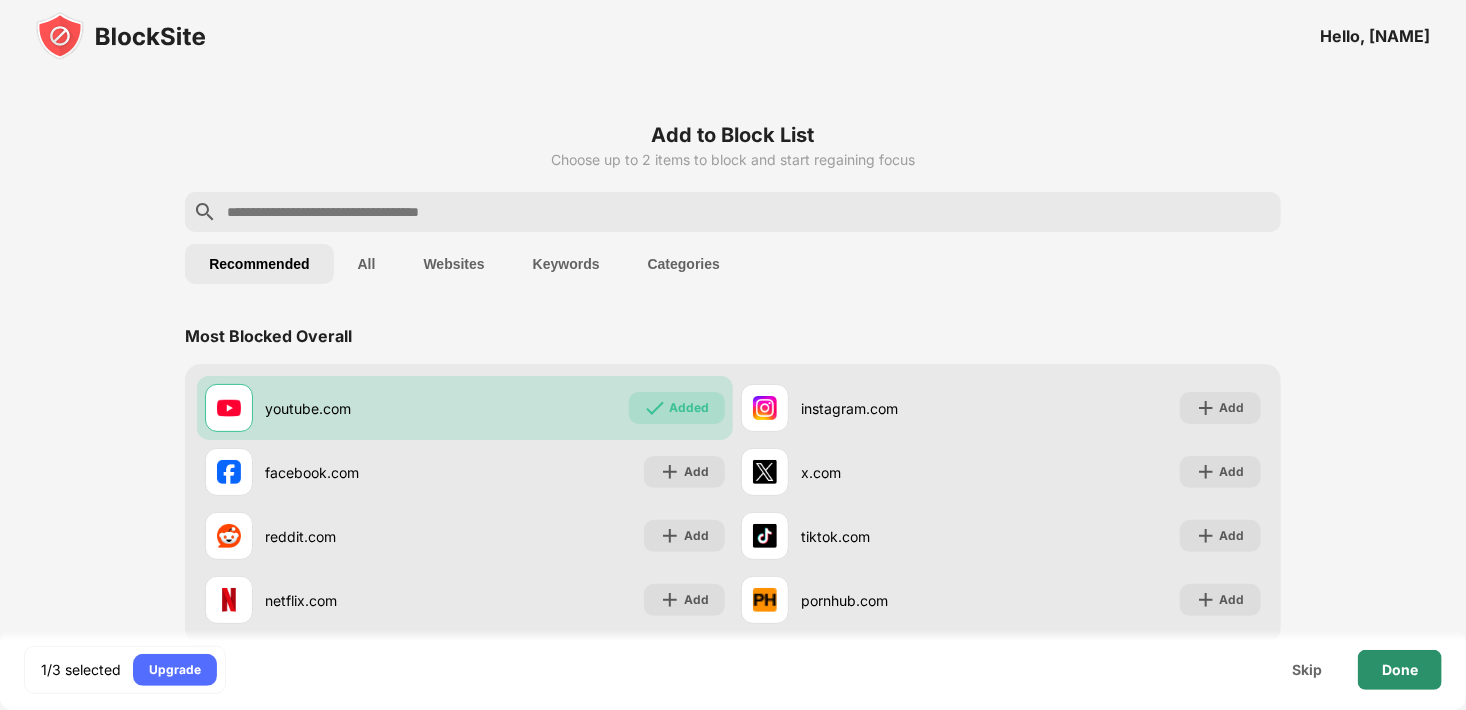 click on "Done" at bounding box center (1400, 670) 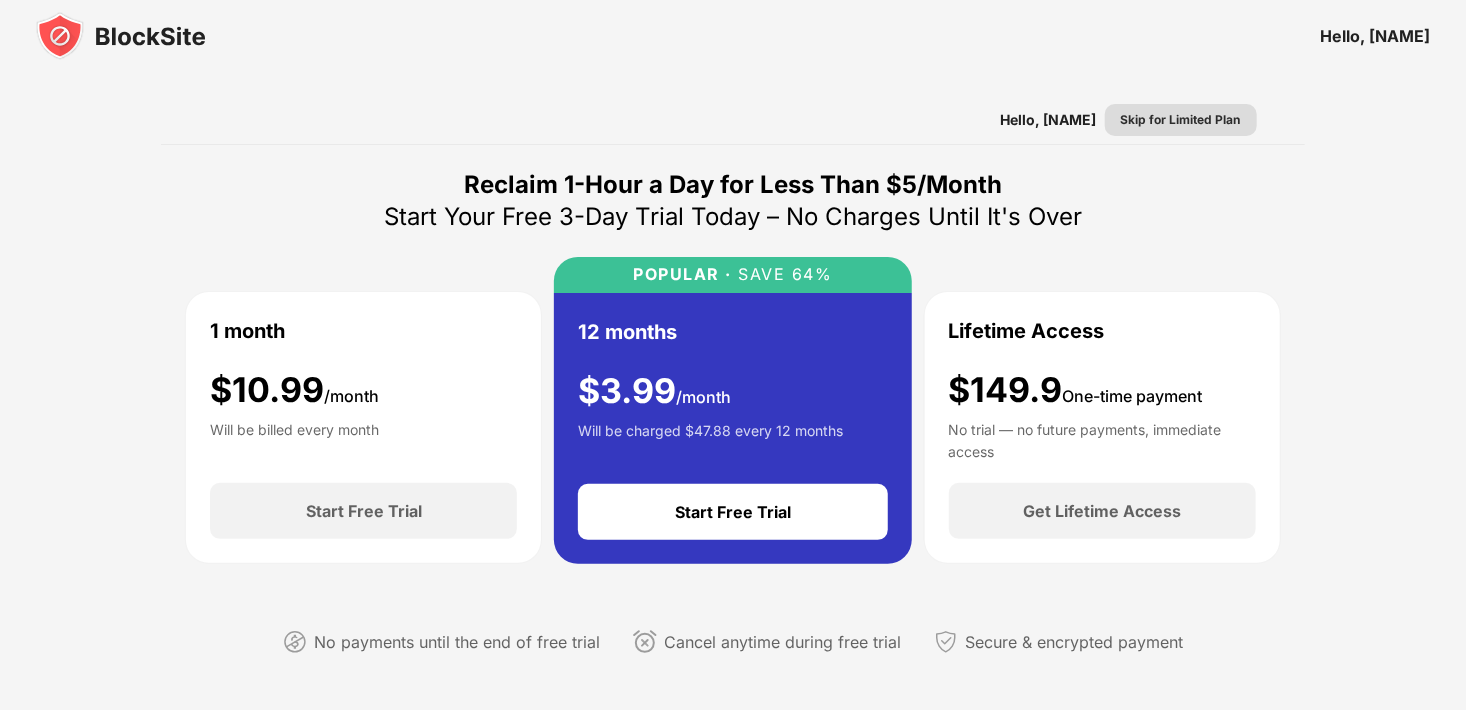 click on "Skip for Limited Plan" at bounding box center (1181, 120) 